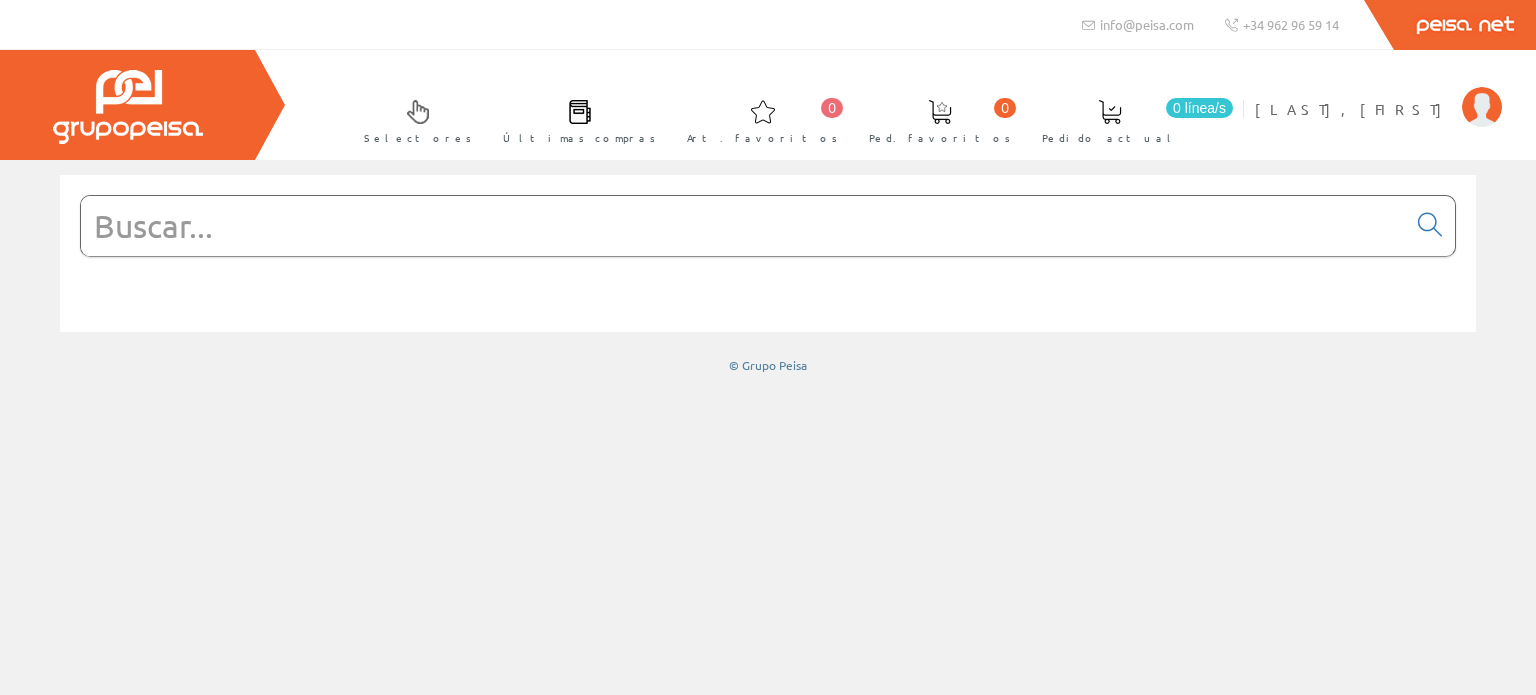 scroll, scrollTop: 0, scrollLeft: 0, axis: both 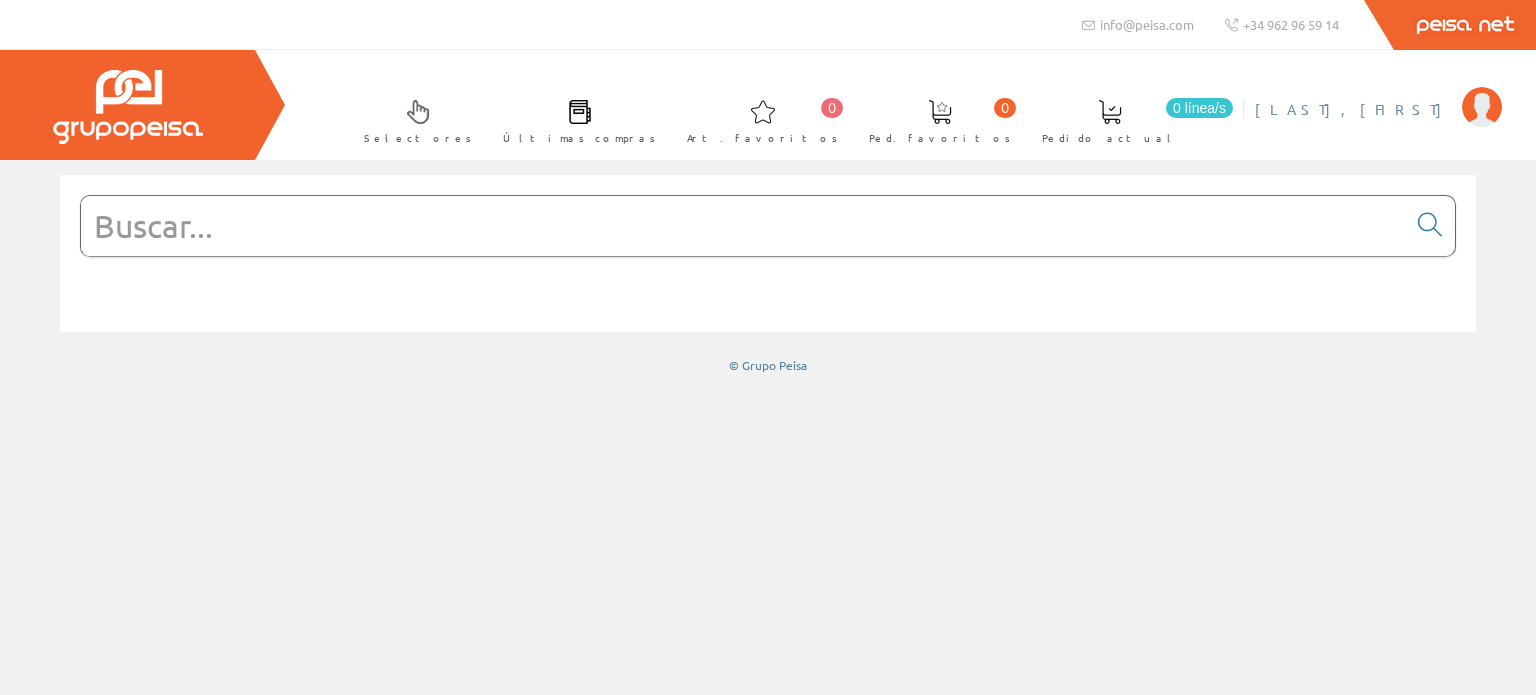 click at bounding box center [1482, 107] 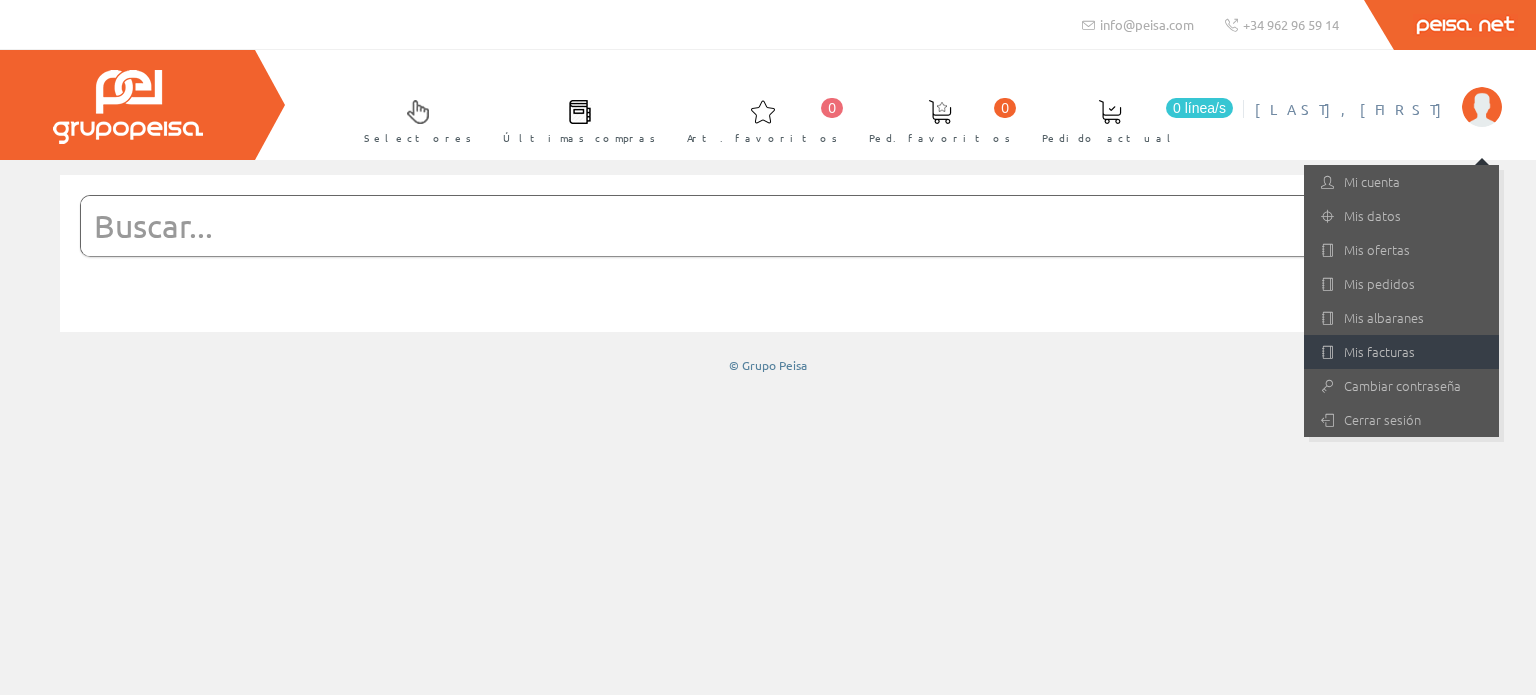 click on "Mis facturas" at bounding box center [1401, 352] 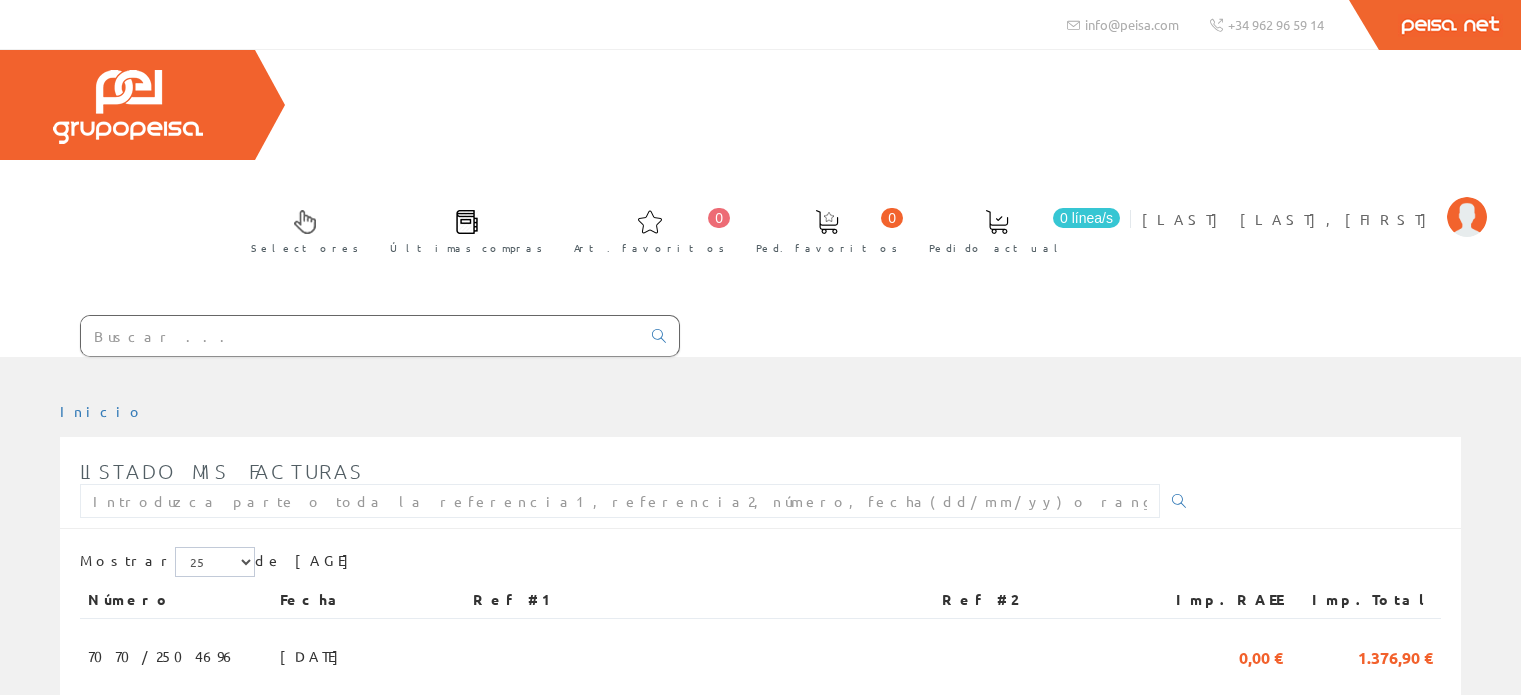 scroll, scrollTop: 0, scrollLeft: 0, axis: both 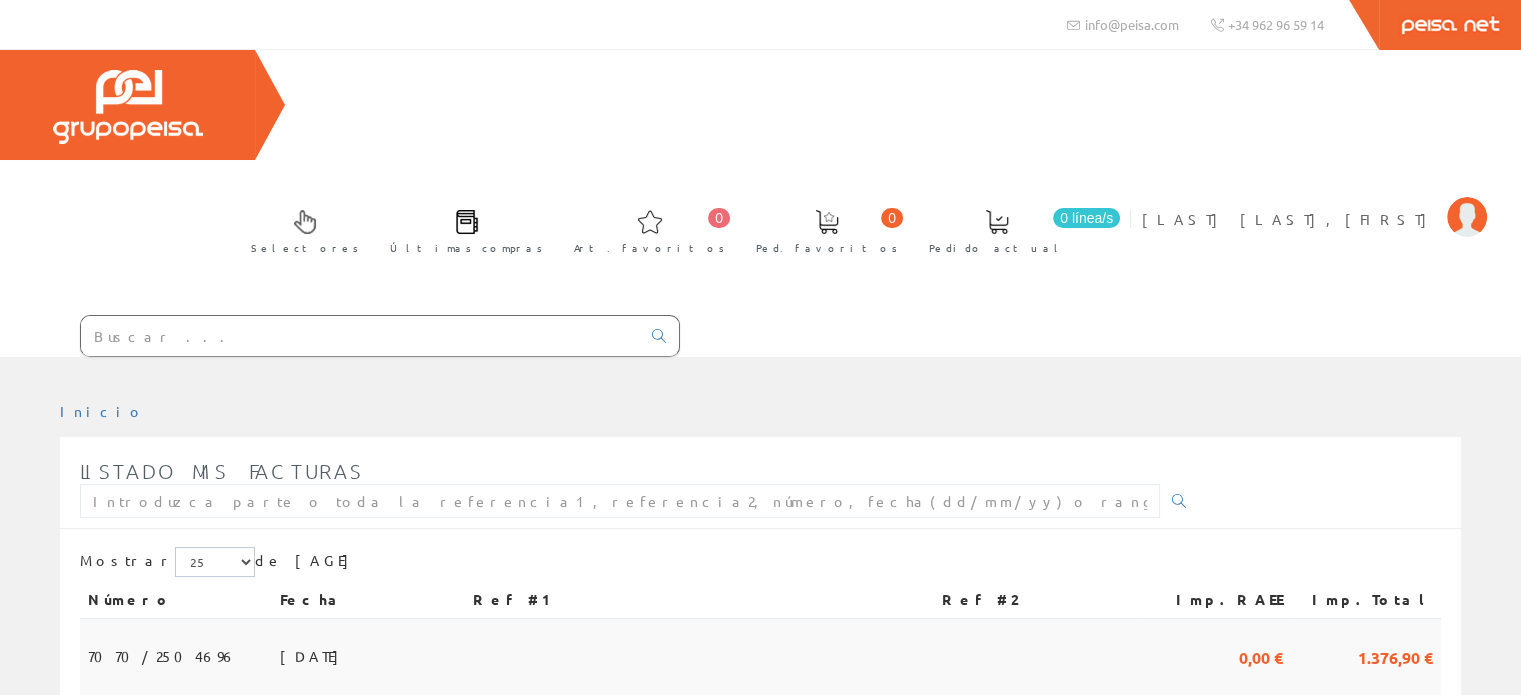 click on "[DATE]" at bounding box center [314, 656] 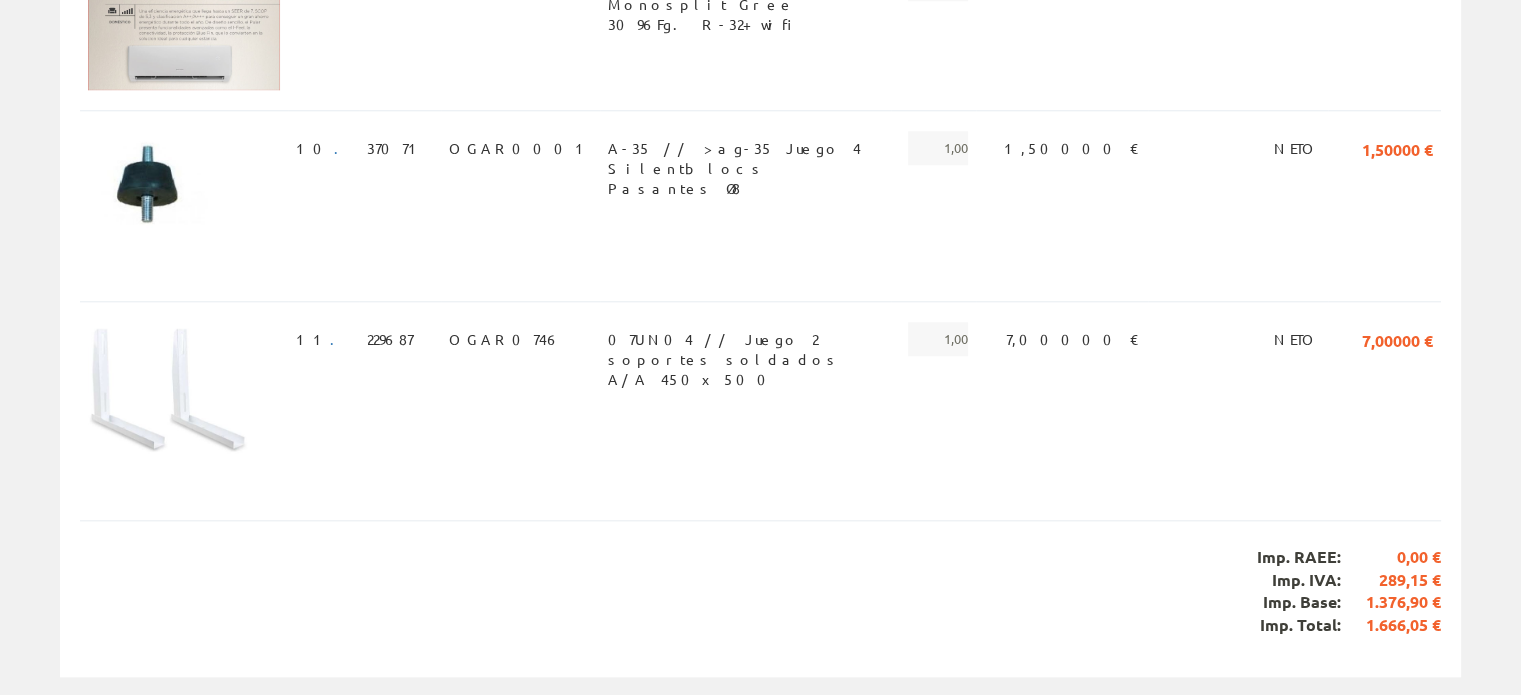 scroll, scrollTop: 2032, scrollLeft: 0, axis: vertical 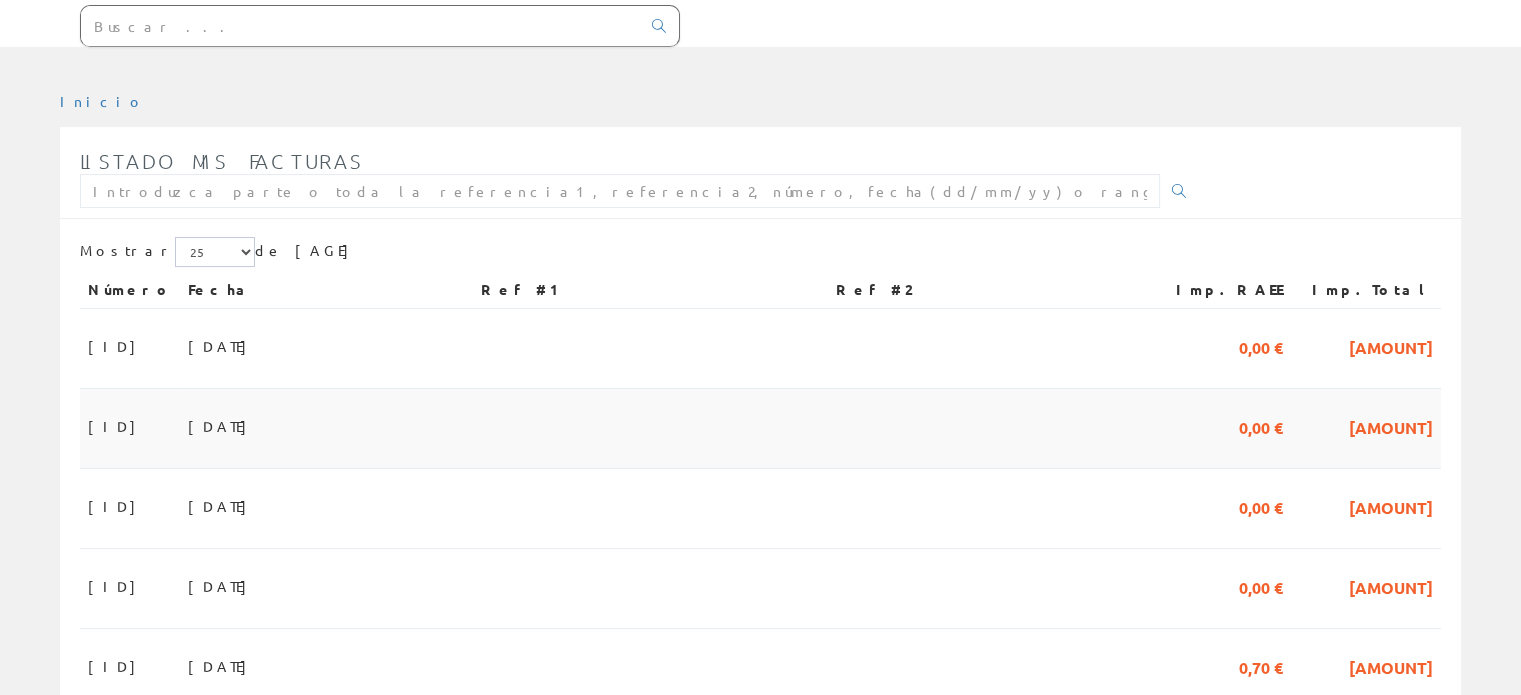 click on "[DATE]" at bounding box center [222, 426] 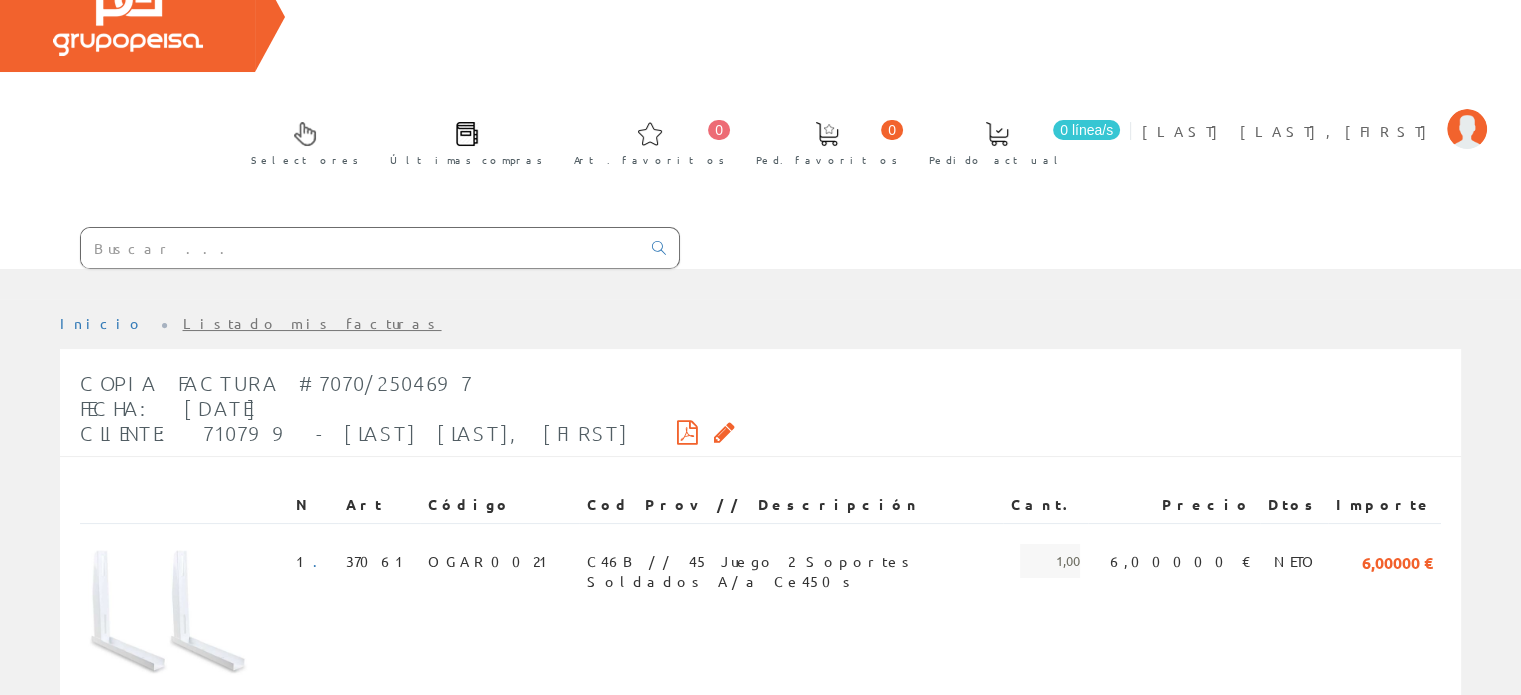 scroll, scrollTop: 87, scrollLeft: 0, axis: vertical 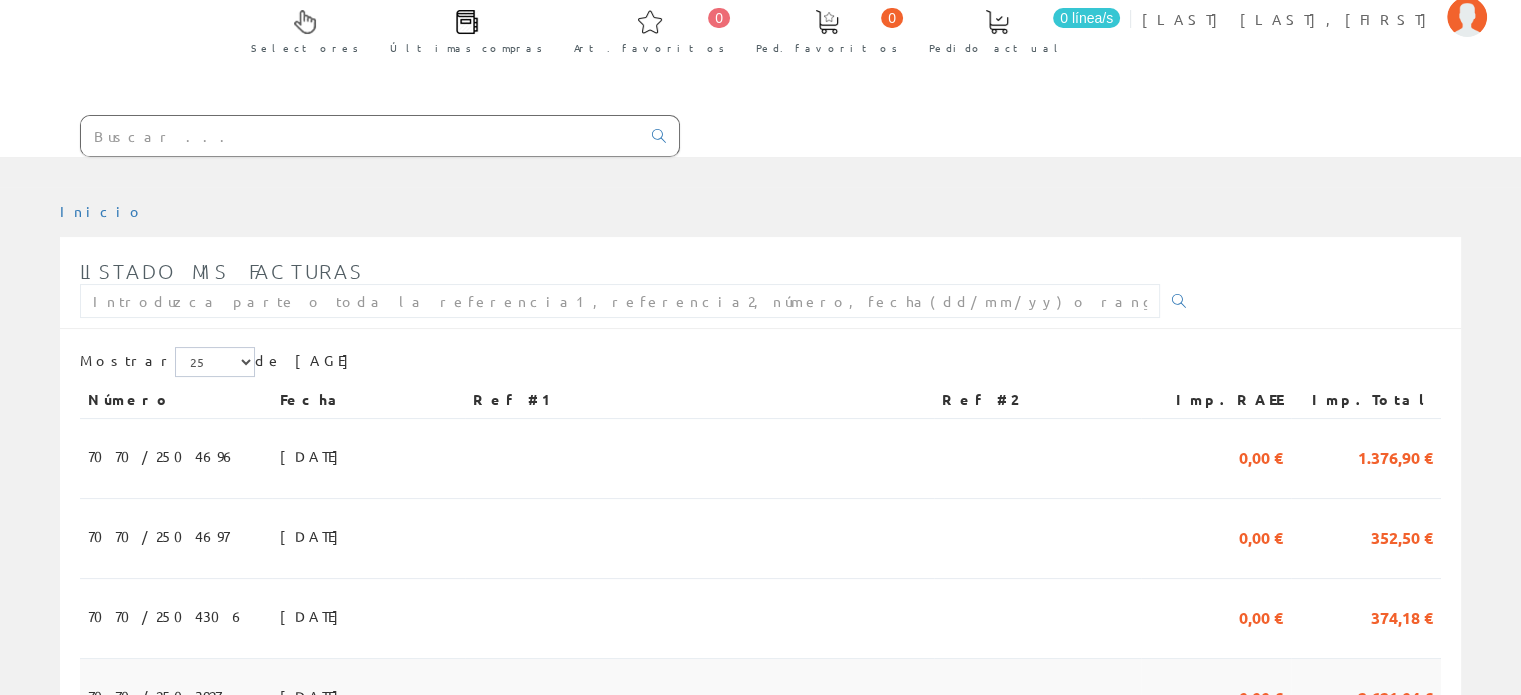 click on "[DATE]" at bounding box center [314, 696] 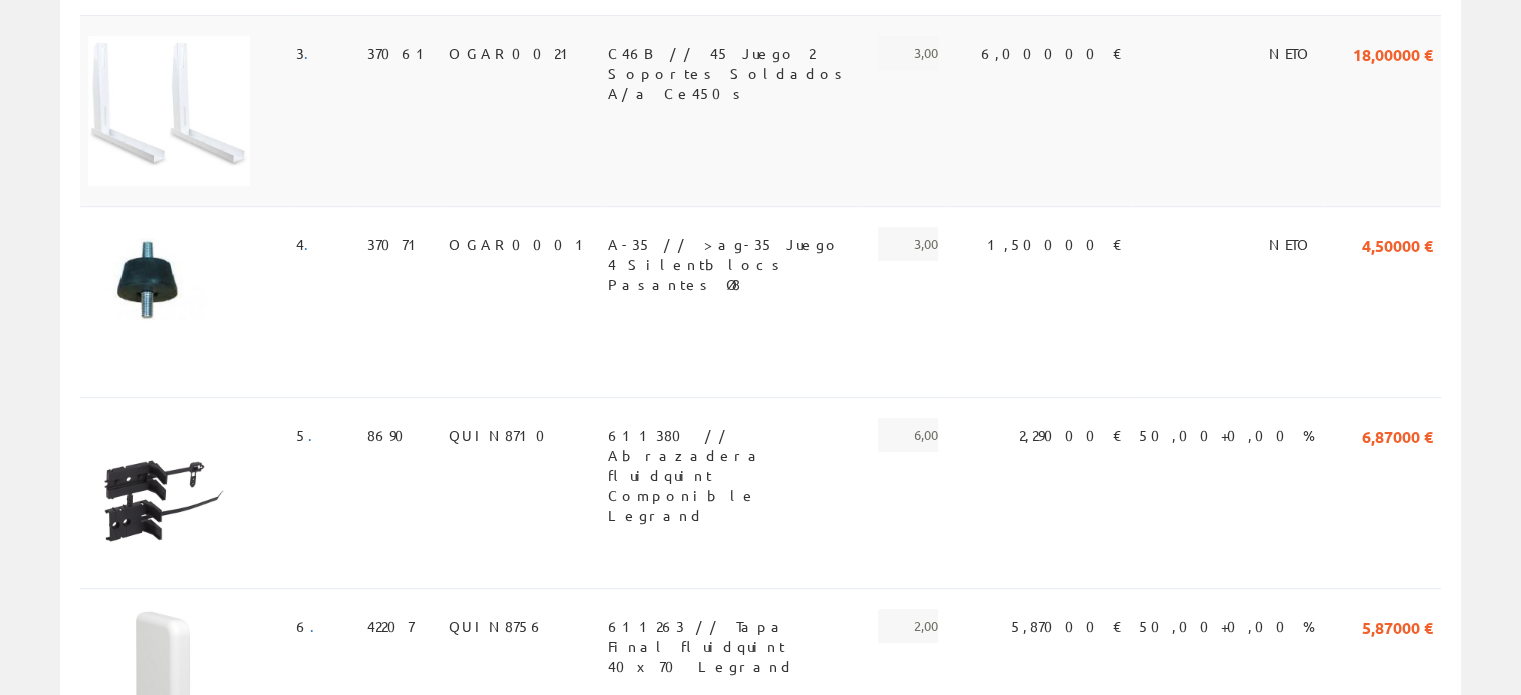 scroll, scrollTop: 900, scrollLeft: 0, axis: vertical 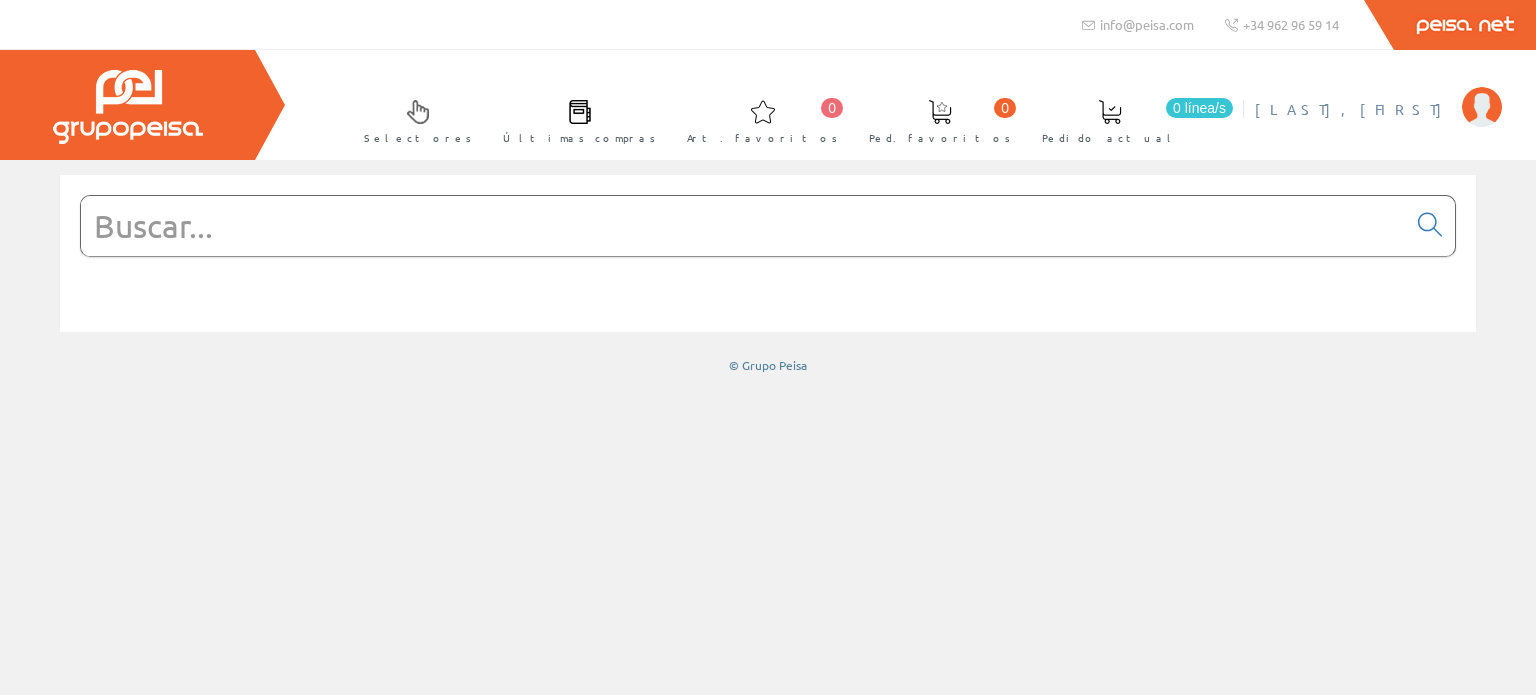 click at bounding box center [1482, 107] 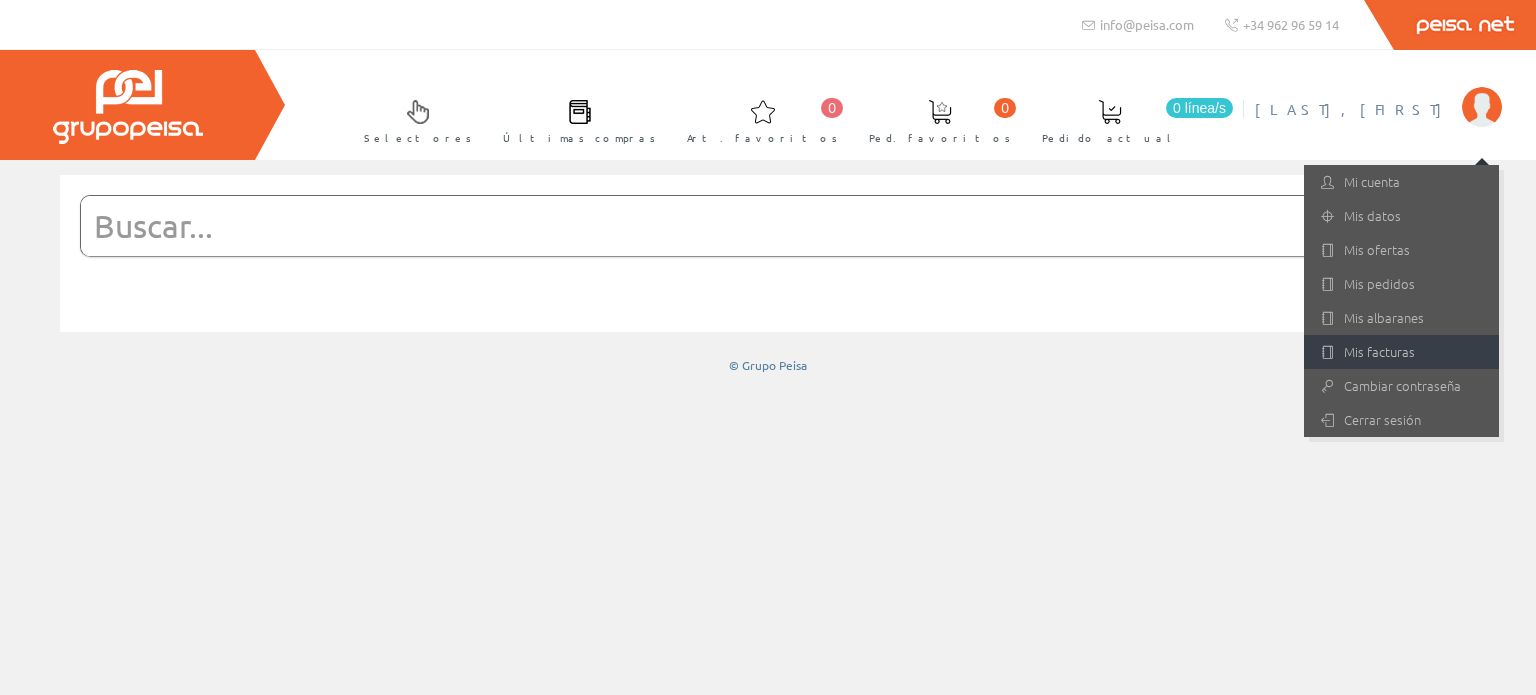 click on "Mis facturas" at bounding box center (1401, 352) 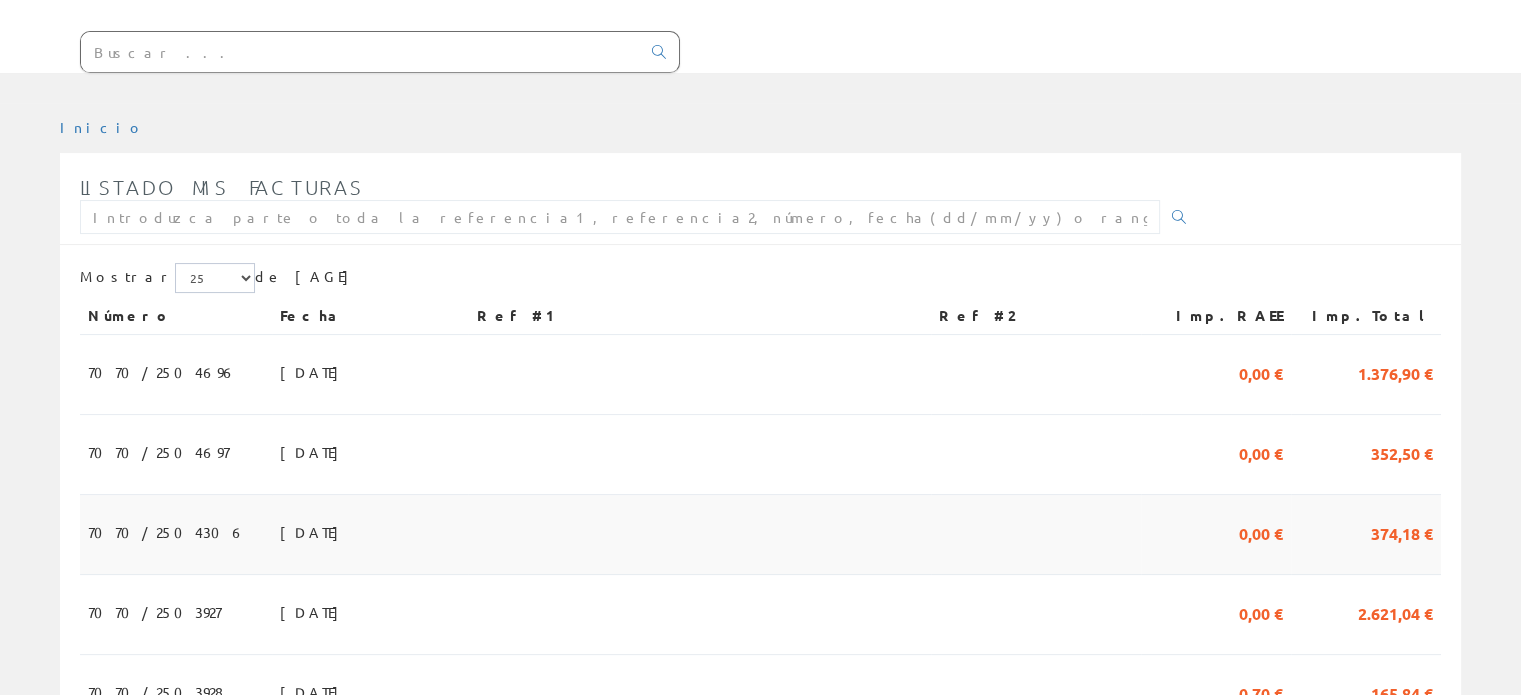 scroll, scrollTop: 300, scrollLeft: 0, axis: vertical 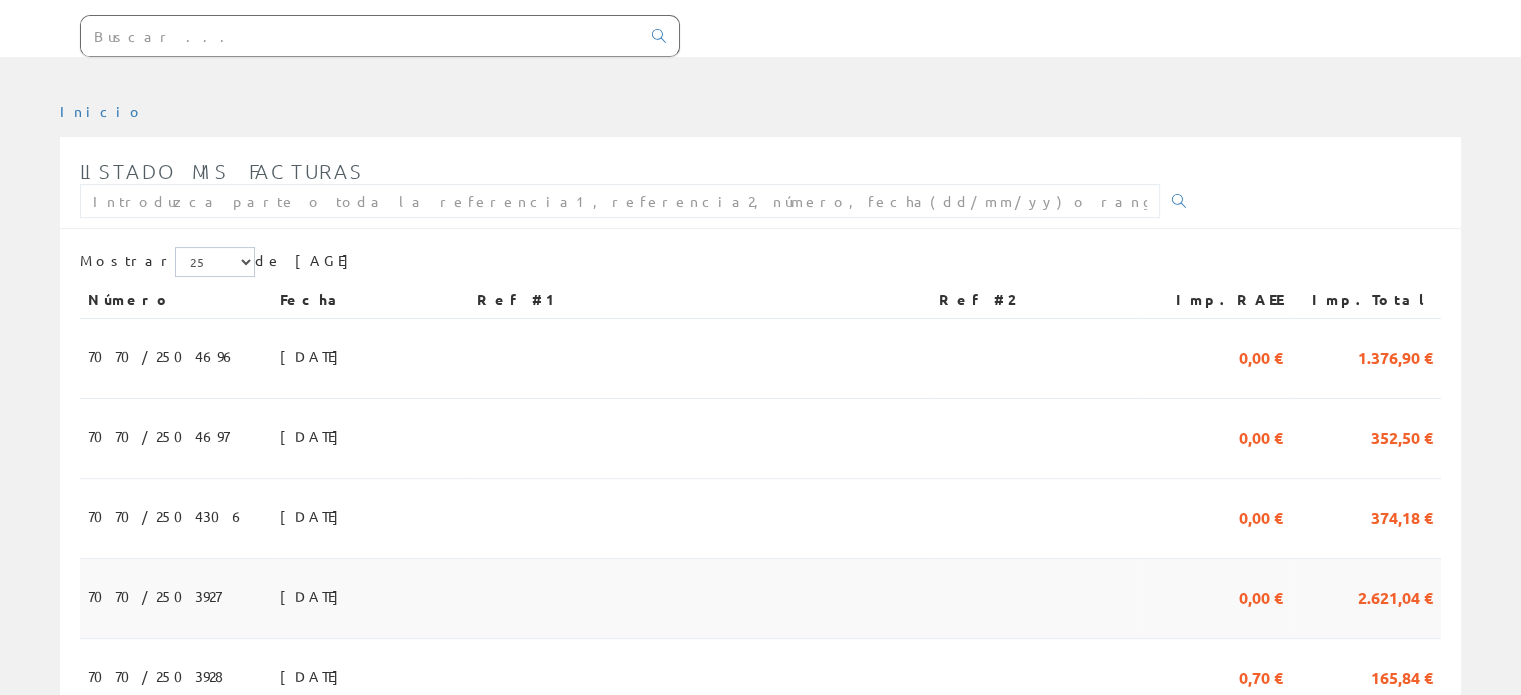 click on "[DATE]" at bounding box center [314, 596] 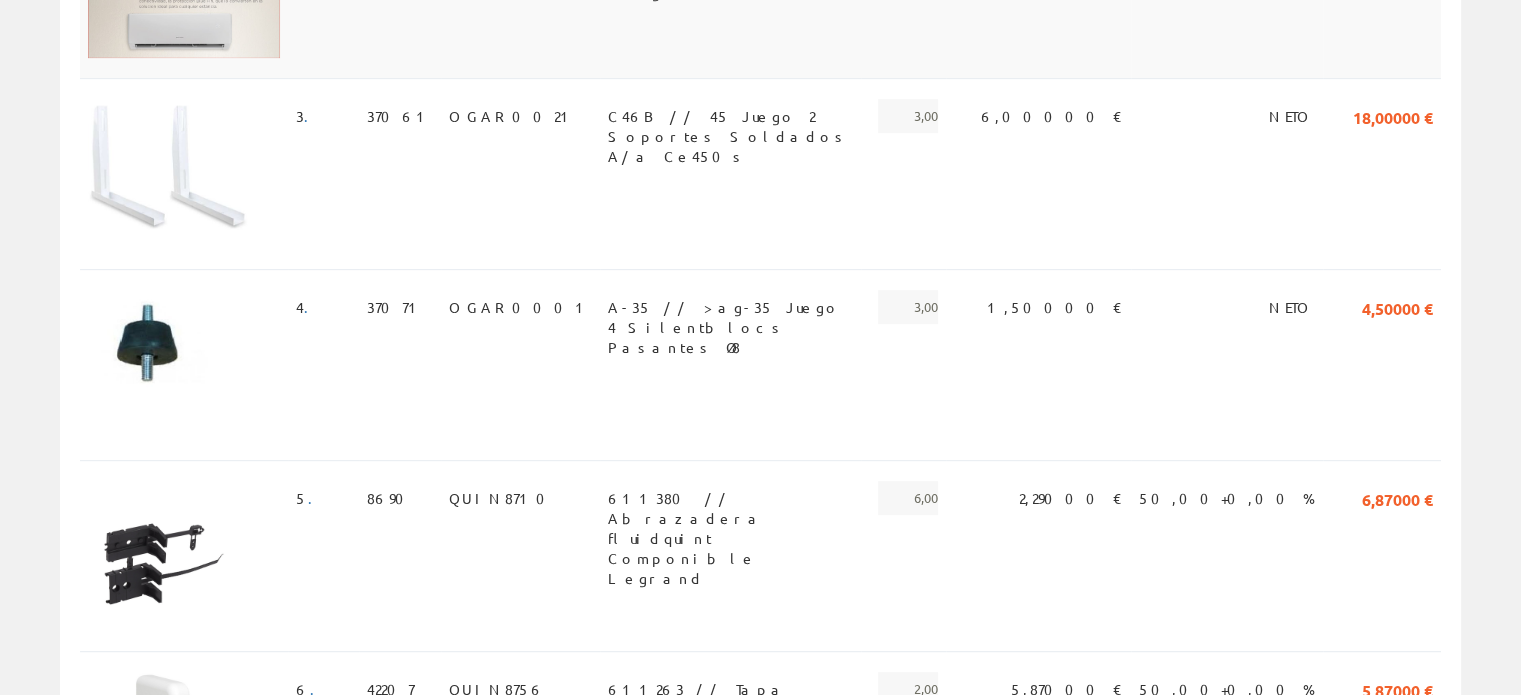 scroll, scrollTop: 900, scrollLeft: 0, axis: vertical 